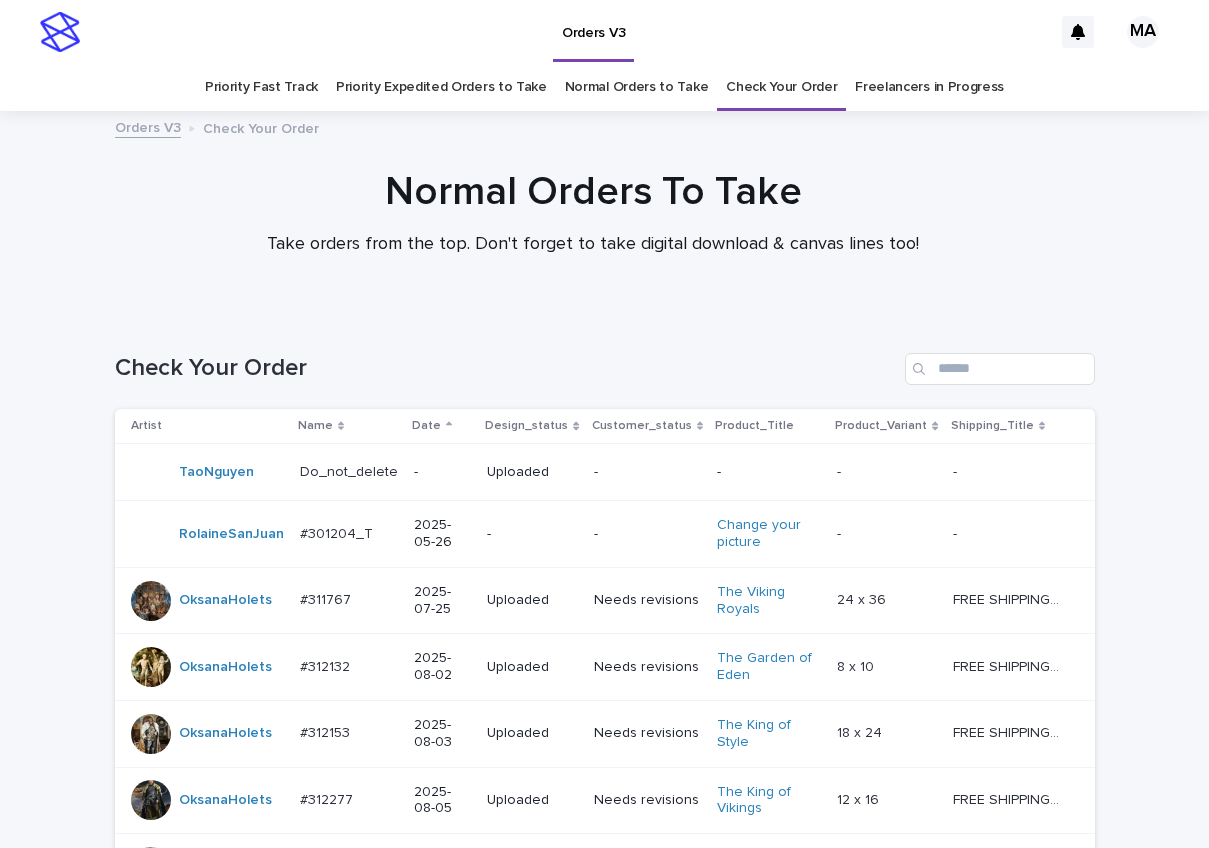 scroll, scrollTop: 0, scrollLeft: 0, axis: both 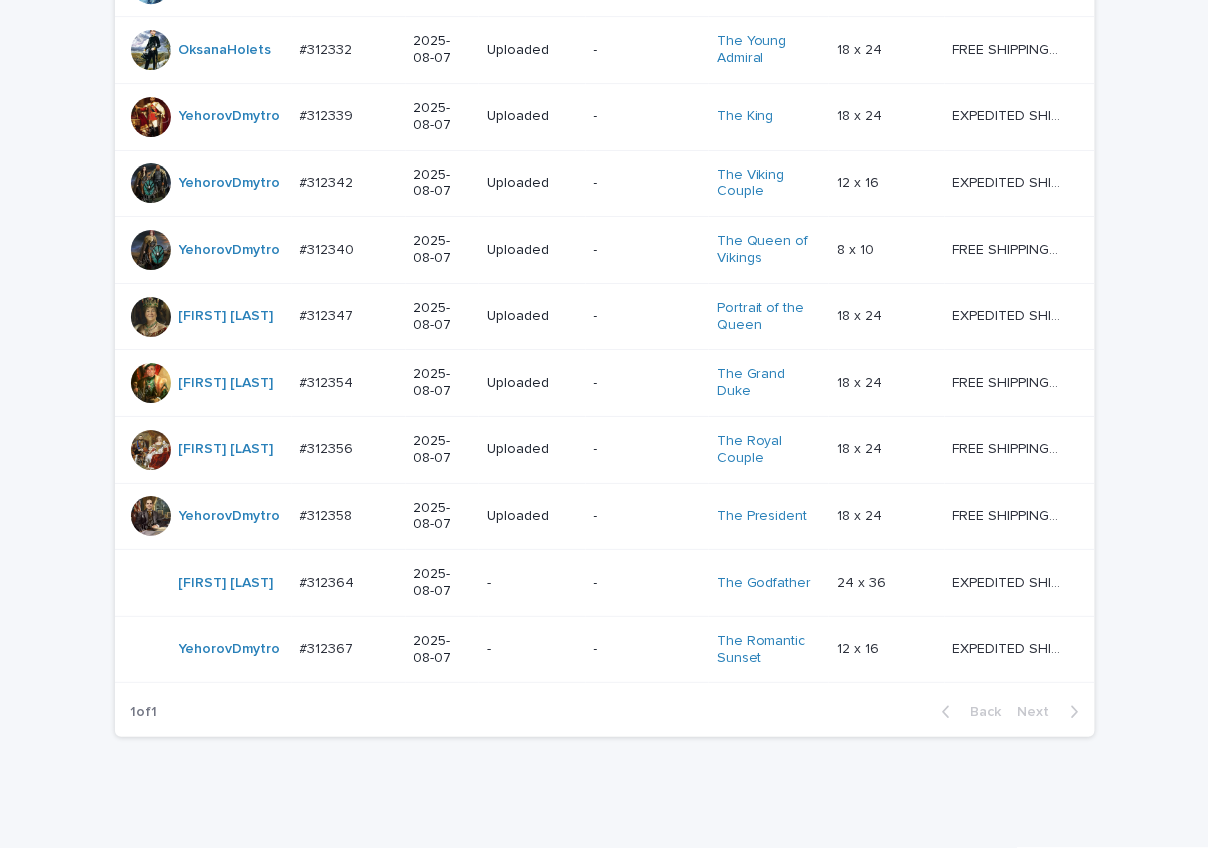 click on "Loading... Saving… Loading... Saving… Check Your Order Artist Name Date Design_status Customer_status Product_Title Product_Variant Shipping_Title TaoNguyen   Do_not_delete Do_not_delete   - Uploaded - - - -   - -   RolaineSanJuan   #301204_T #301204_T   2025-05-26 - - Change your picture   - -   - -   OksanaHolets   #311767 #311767   2025-07-25 Uploaded Needs revisions The Viking Royals   24 x 36 24 x 36   FREE SHIPPING - preview in 1-2 business days, after your approval delivery will take 5-10 b.d. FREE SHIPPING - preview in 1-2 business days, after your approval delivery will take 5-10 b.d.   OksanaHolets   #312132 #312132   2025-08-02 Uploaded Needs revisions The Garden of Eden   8 x 10 8 x 10   FREE SHIPPING - preview in 1-2 business days, after your approval delivery will take 5-10 b.d. FREE SHIPPING - preview in 1-2 business days, after your approval delivery will take 5-10 b.d.   OksanaHolets   #312153 #312153   2025-08-03 Uploaded Needs revisions The King of Style   18 x 24 18 x 24" at bounding box center [604, -291] 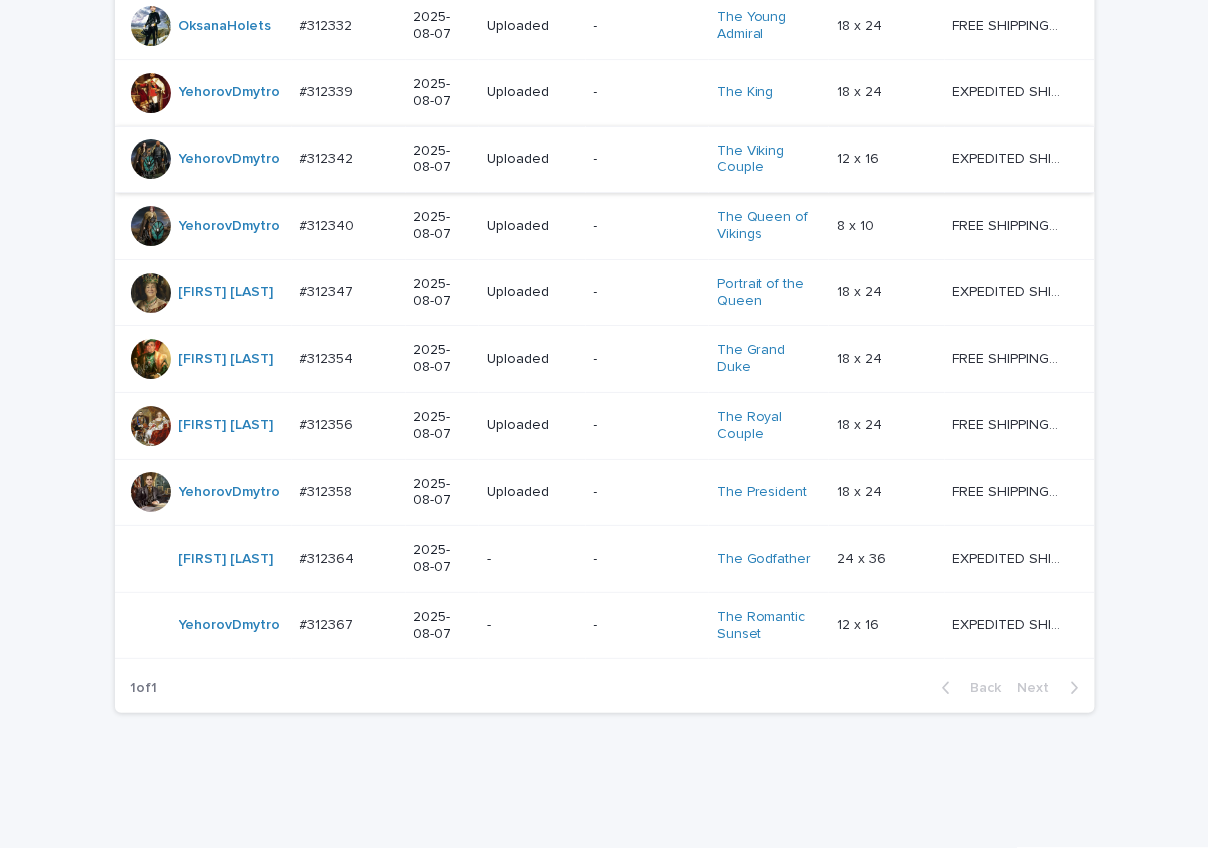 scroll, scrollTop: 1815, scrollLeft: 0, axis: vertical 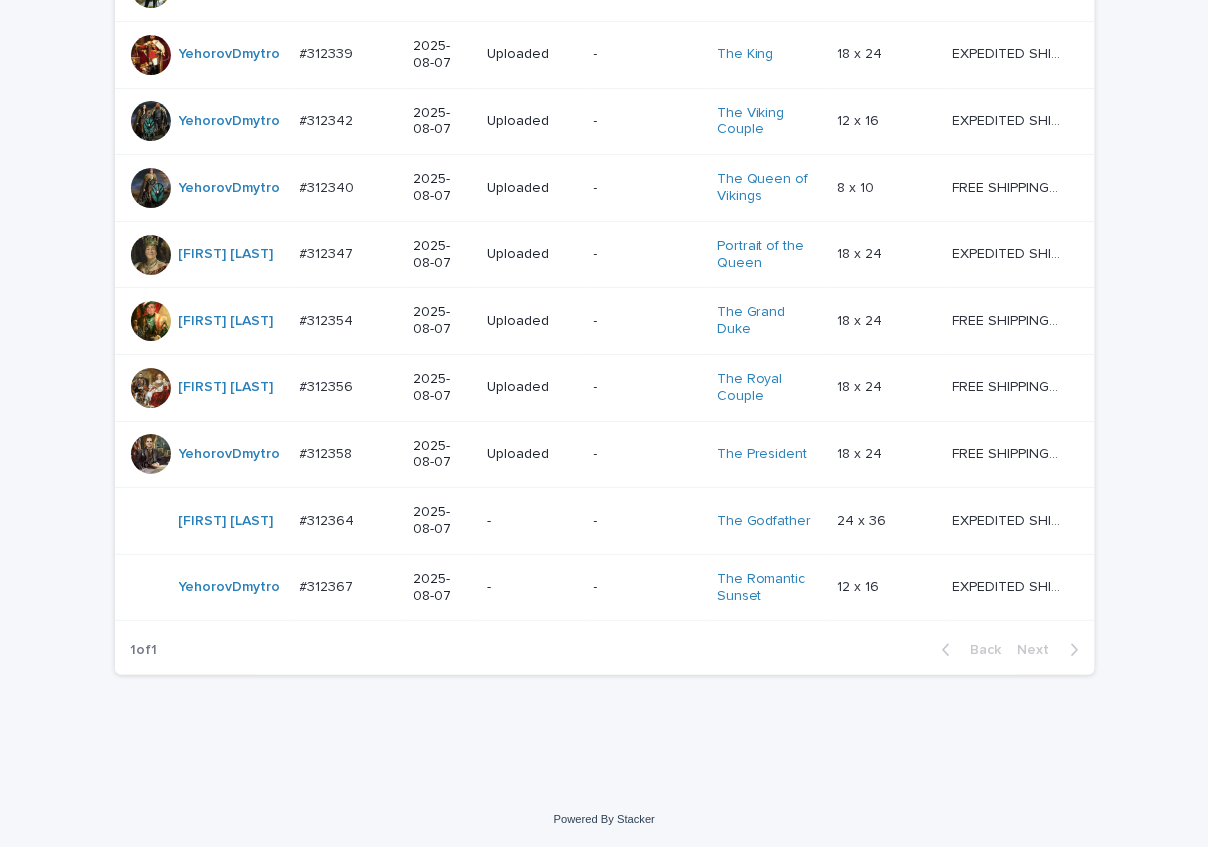 click on "Loading... Saving… Loading... Saving… Check Your Order Artist Name Date Design_status Customer_status Product_Title Product_Variant Shipping_Title TaoNguyen   Do_not_delete Do_not_delete   - Uploaded - - - -   - -   RolaineSanJuan   #301204_T #301204_T   2025-05-26 - - Change your picture   - -   - -   OksanaHolets   #311767 #311767   2025-07-25 Uploaded Needs revisions The Viking Royals   24 x 36 24 x 36   FREE SHIPPING - preview in 1-2 business days, after your approval delivery will take 5-10 b.d. FREE SHIPPING - preview in 1-2 business days, after your approval delivery will take 5-10 b.d.   OksanaHolets   #312132 #312132   2025-08-02 Uploaded Needs revisions The Garden of Eden   8 x 10 8 x 10   FREE SHIPPING - preview in 1-2 business days, after your approval delivery will take 5-10 b.d. FREE SHIPPING - preview in 1-2 business days, after your approval delivery will take 5-10 b.d.   OksanaHolets   #312153 #312153   2025-08-03 Uploaded Needs revisions The King of Style   18 x 24 18 x 24" at bounding box center [604, -353] 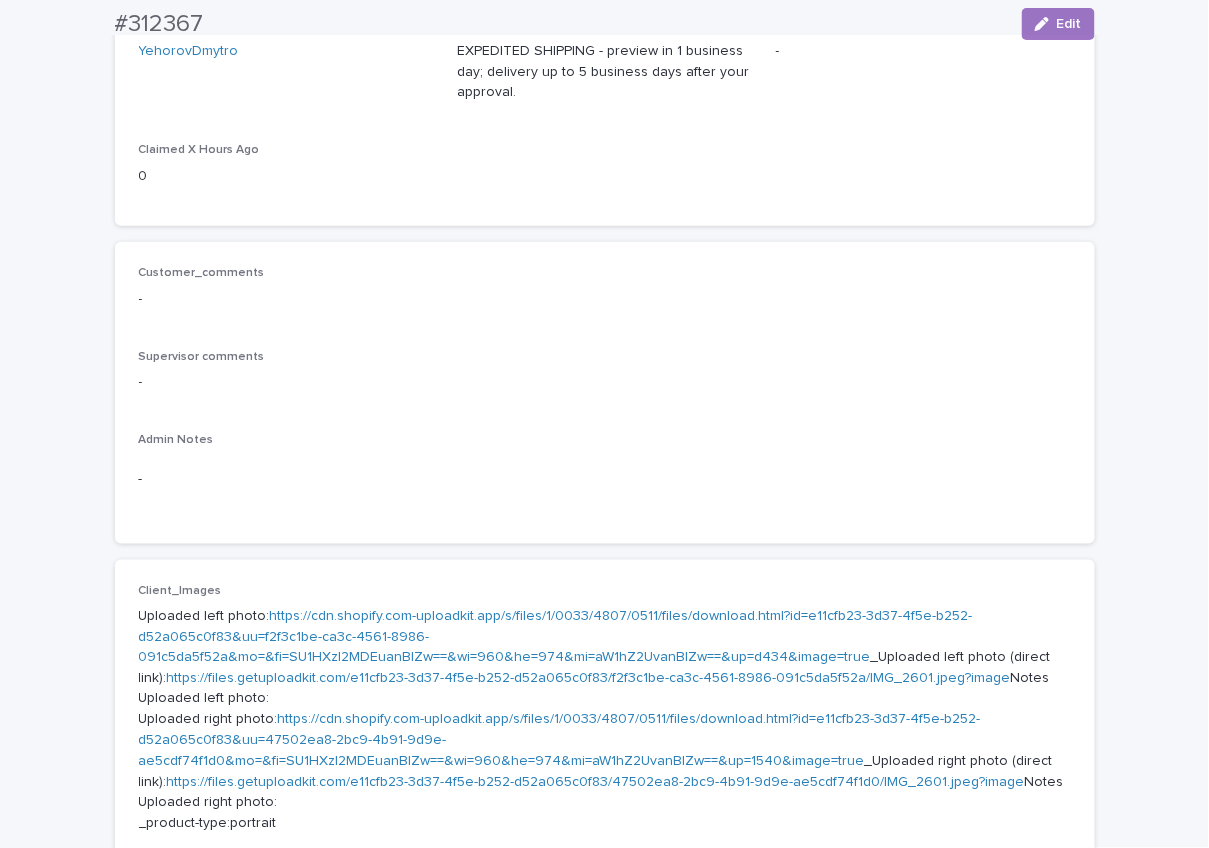 scroll, scrollTop: 699, scrollLeft: 0, axis: vertical 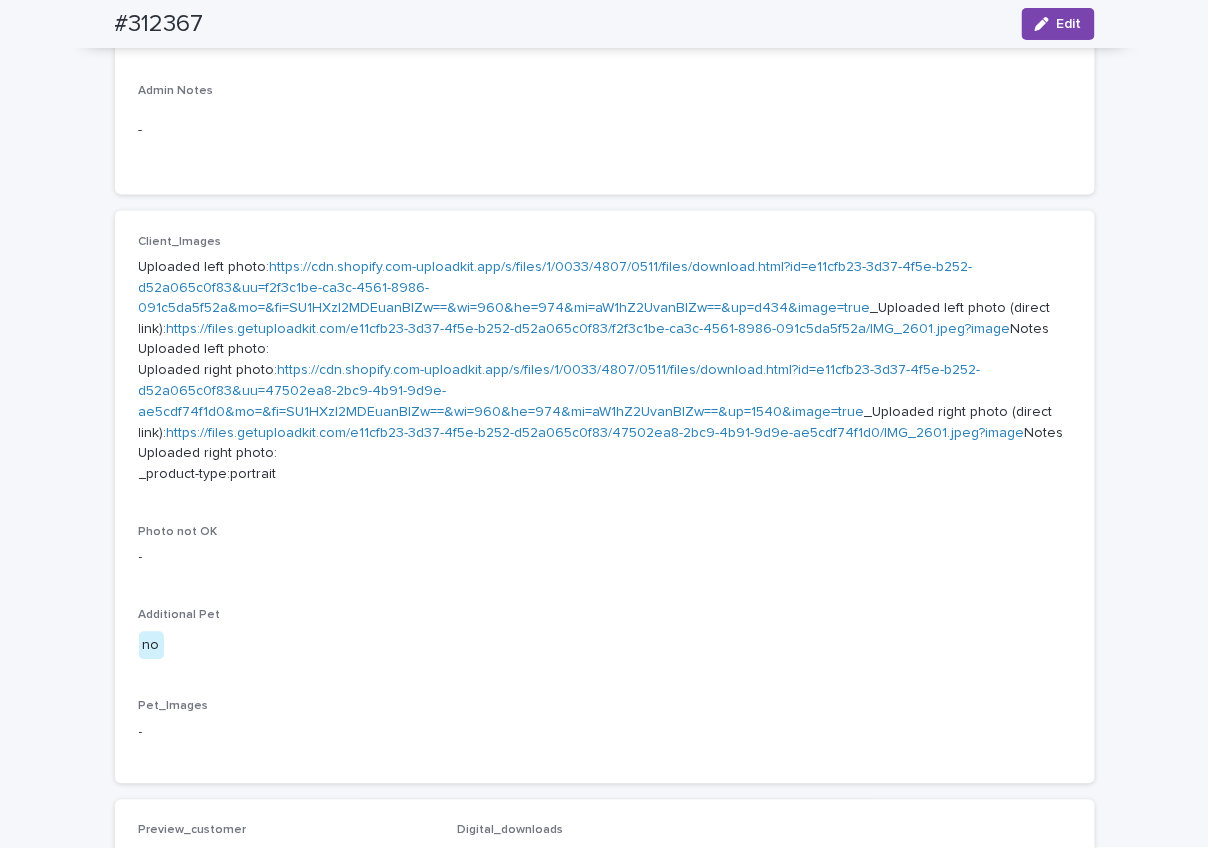 click on "https://cdn.shopify.com-uploadkit.app/s/files/1/0033/4807/0511/files/download.html?id=e11cfb23-3d37-4f5e-b252-d52a065c0f83&uu=f2f3c1be-ca3c-4561-8986-091c5da5f52a&mo=&fi=SU1HXzI2MDEuanBlZw==&wi=960&he=974&mi=aW1hZ2UvanBlZw==&up=d434&image=true" at bounding box center [556, 288] 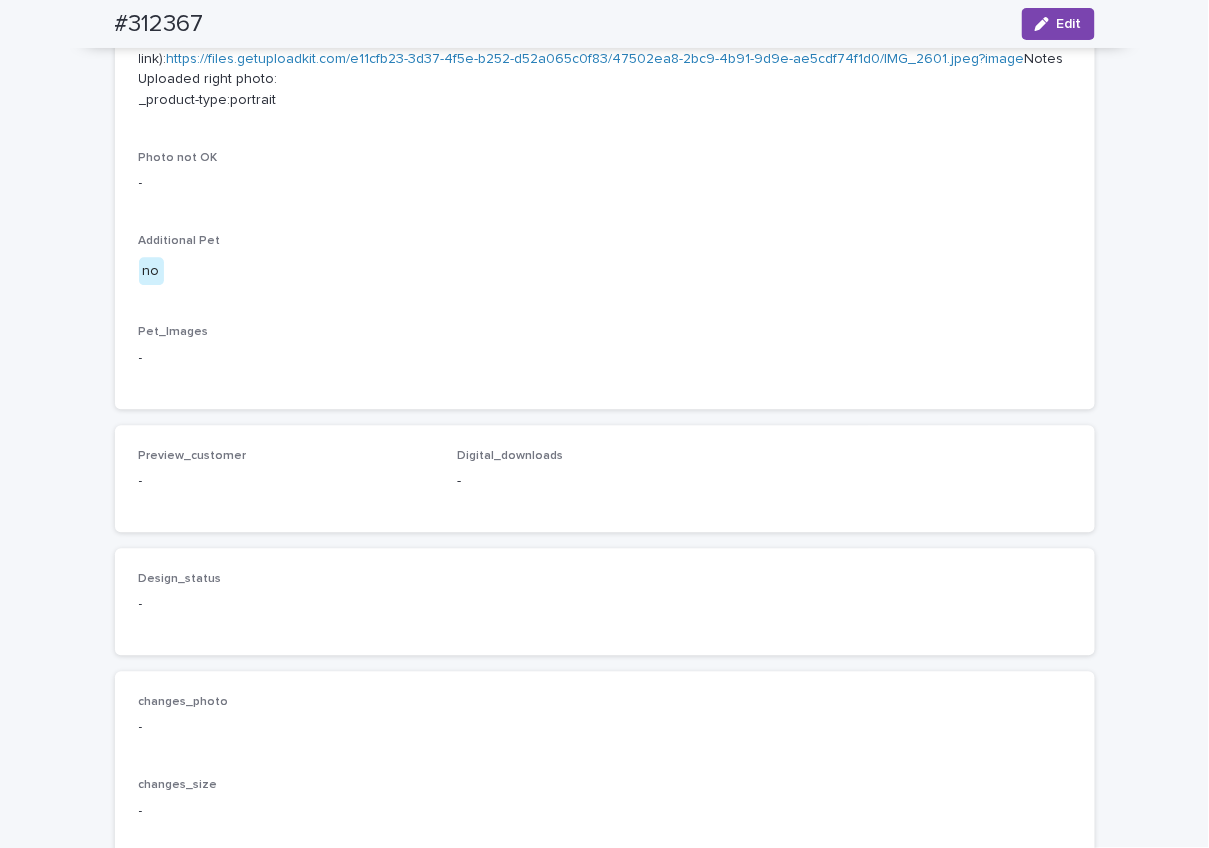 scroll, scrollTop: 1391, scrollLeft: 0, axis: vertical 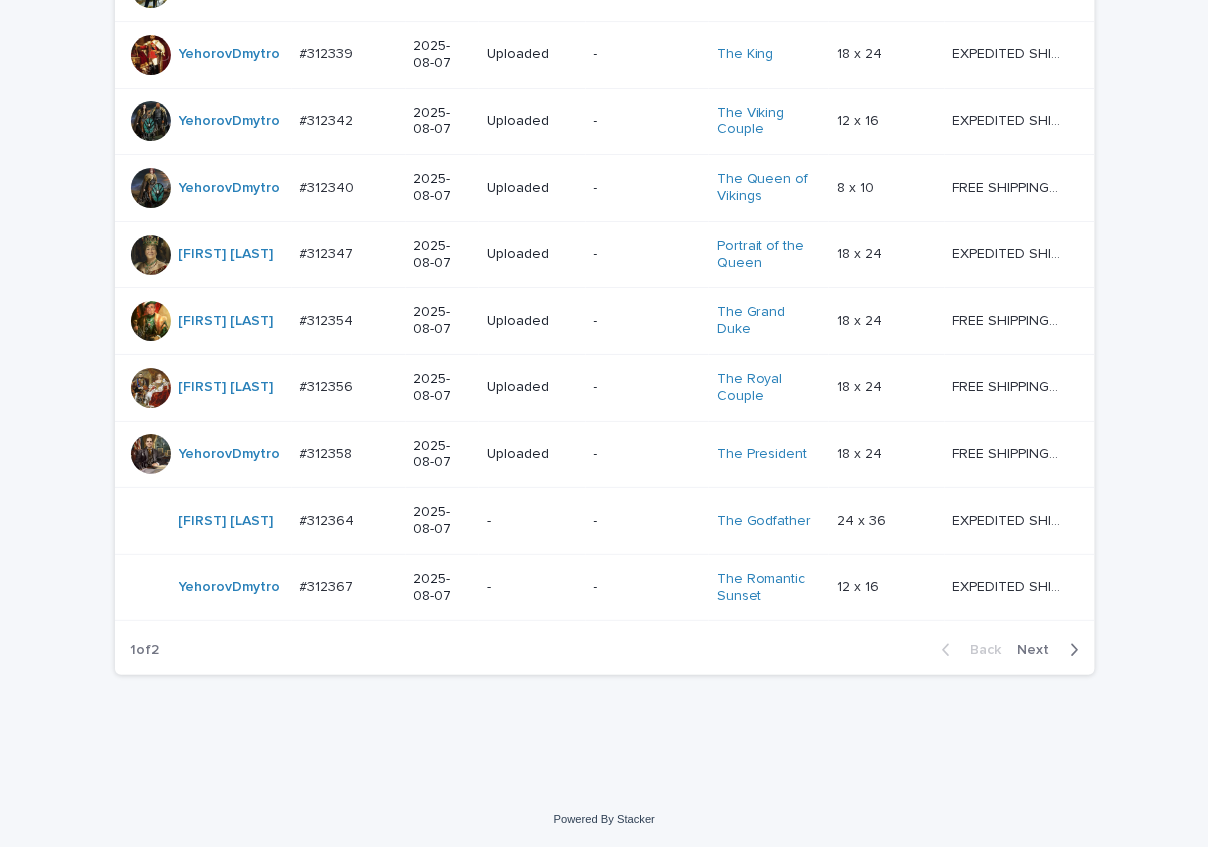 click on "Next" at bounding box center (1040, 650) 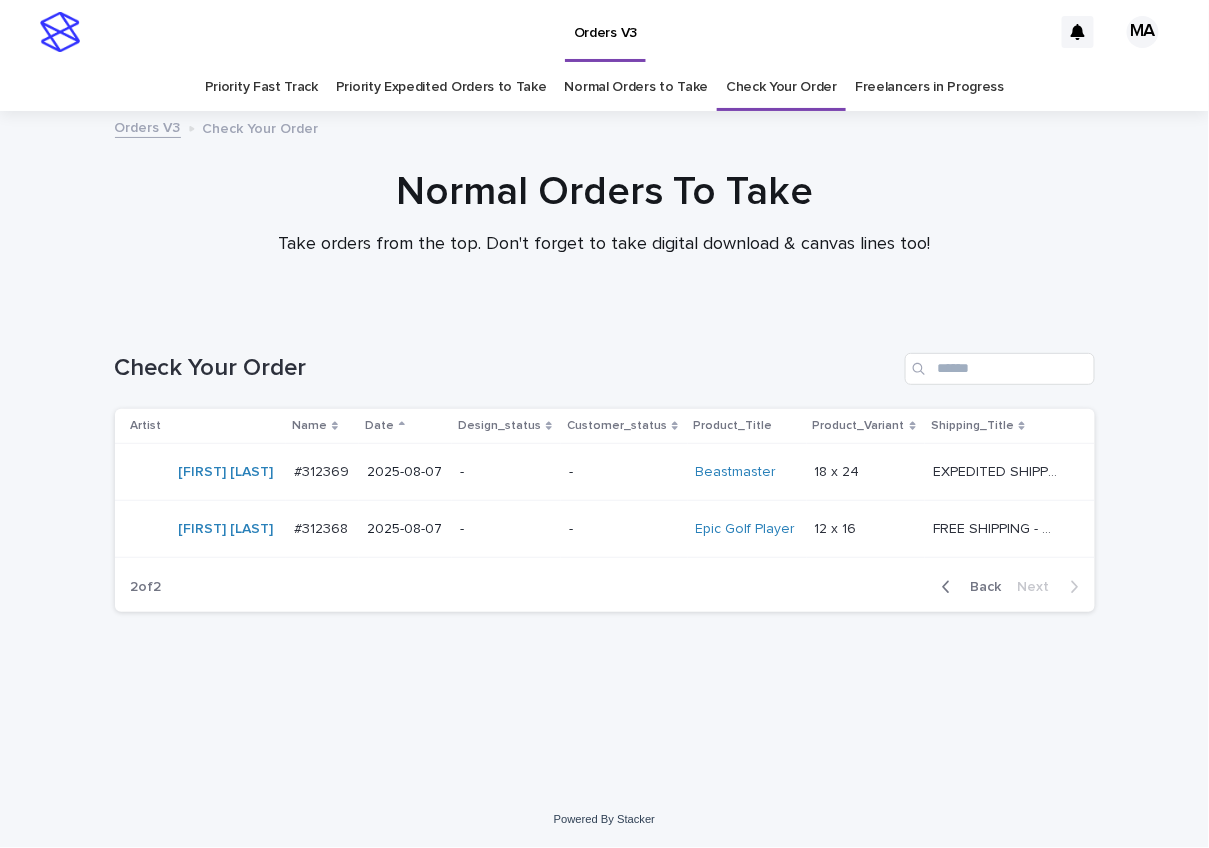 scroll, scrollTop: 0, scrollLeft: 0, axis: both 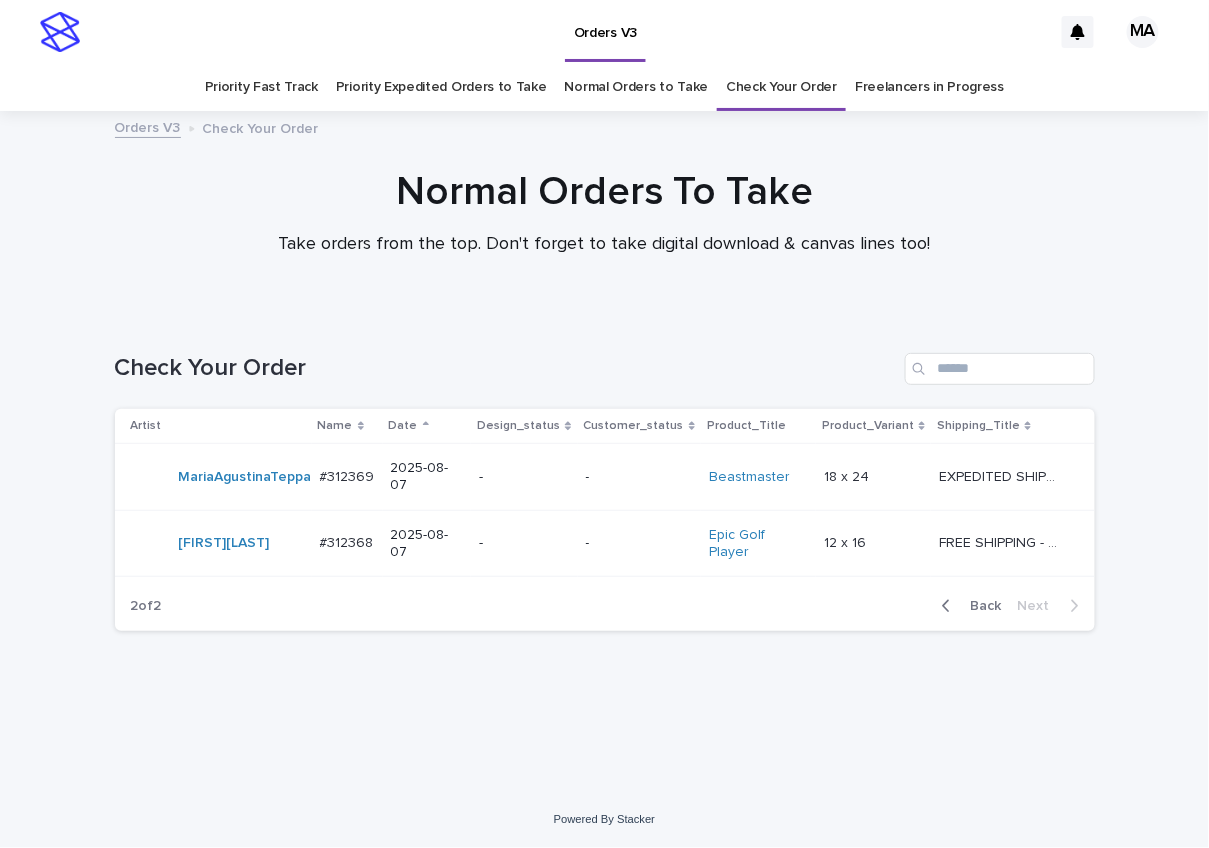 click on "Normal Orders To Take Take orders from the top. Don't forget to take digital download & canvas lines too!" at bounding box center [605, 212] 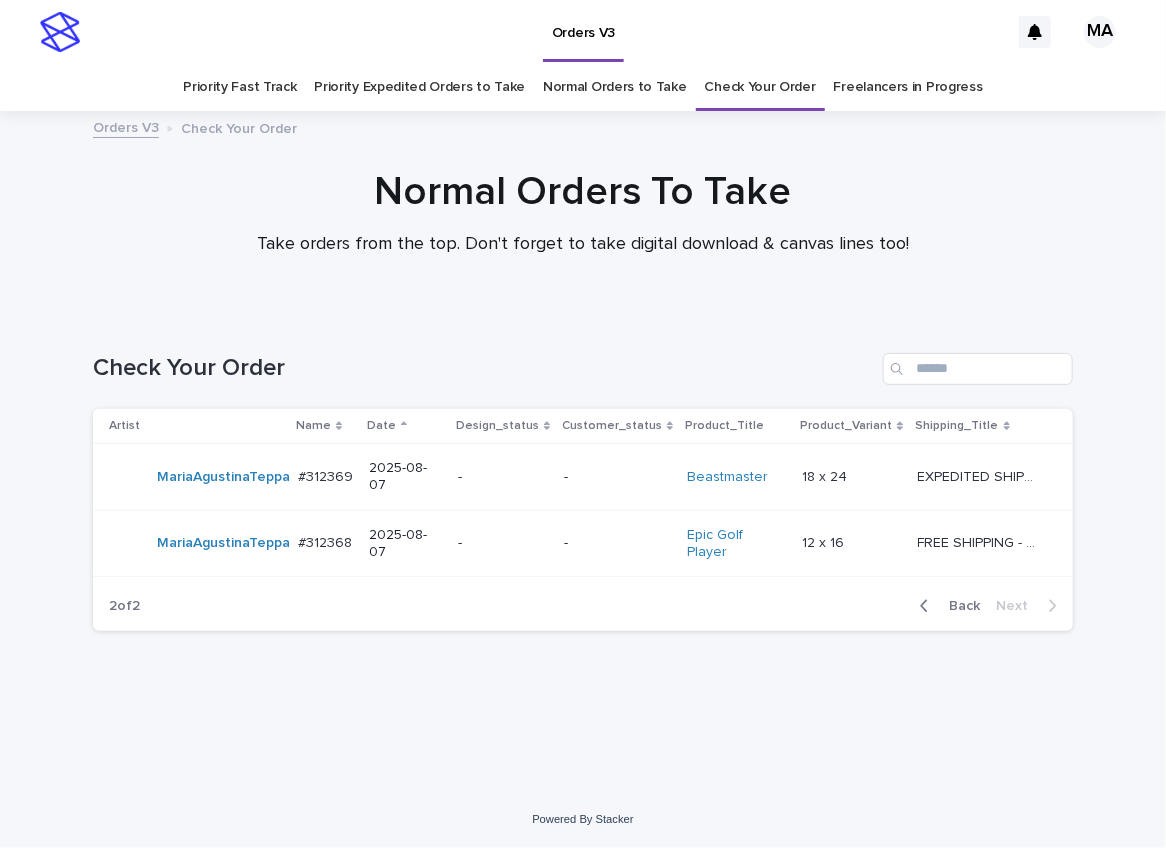 click on "Check Your Order" at bounding box center (583, 361) 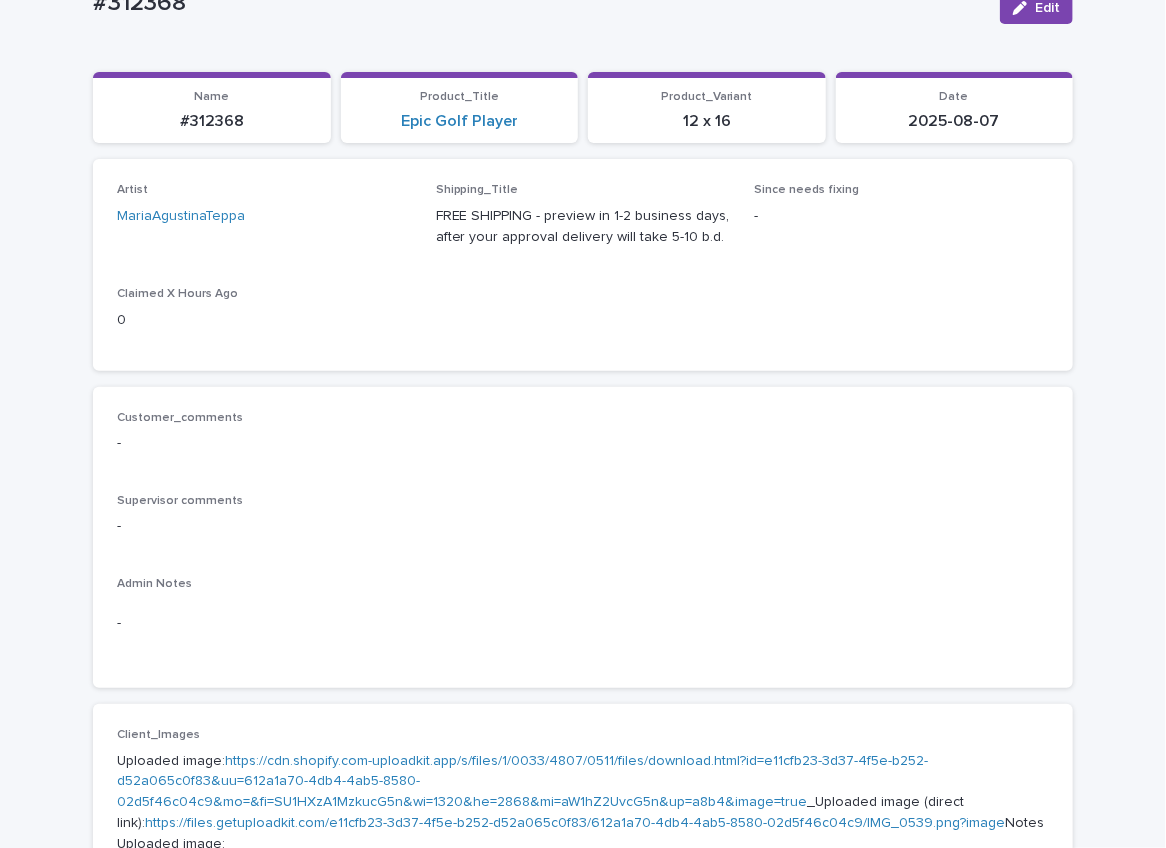 scroll, scrollTop: 699, scrollLeft: 0, axis: vertical 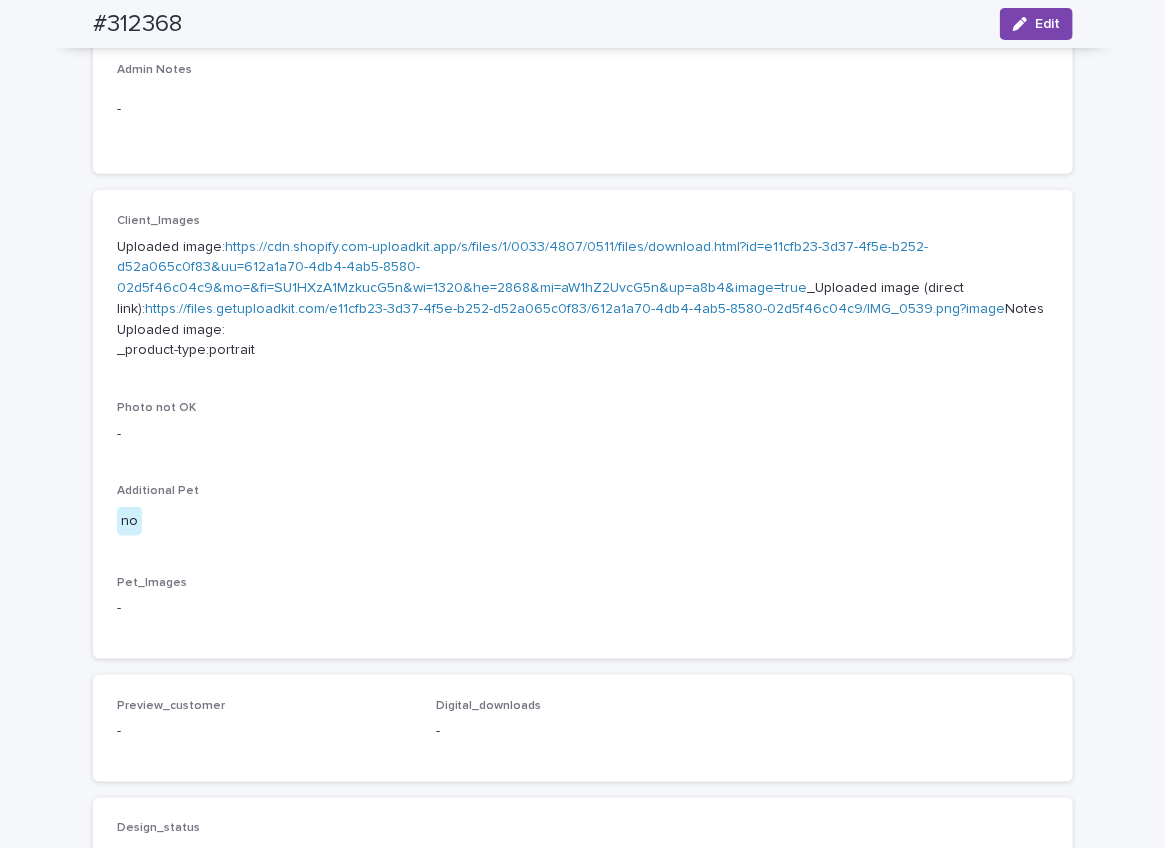 click on "https://cdn.shopify.com-uploadkit.app/s/files/1/0033/4807/0511/files/download.html?id=e11cfb23-3d37-4f5e-b252-d52a065c0f83&uu=612a1a70-4db4-4ab5-8580-02d5f46c04c9&mo=&fi=SU1HXzA1MzkucG5n&wi=1320&he=2868&mi=aW1hZ2UvcG5n&up=a8b4&image=true" at bounding box center [522, 268] 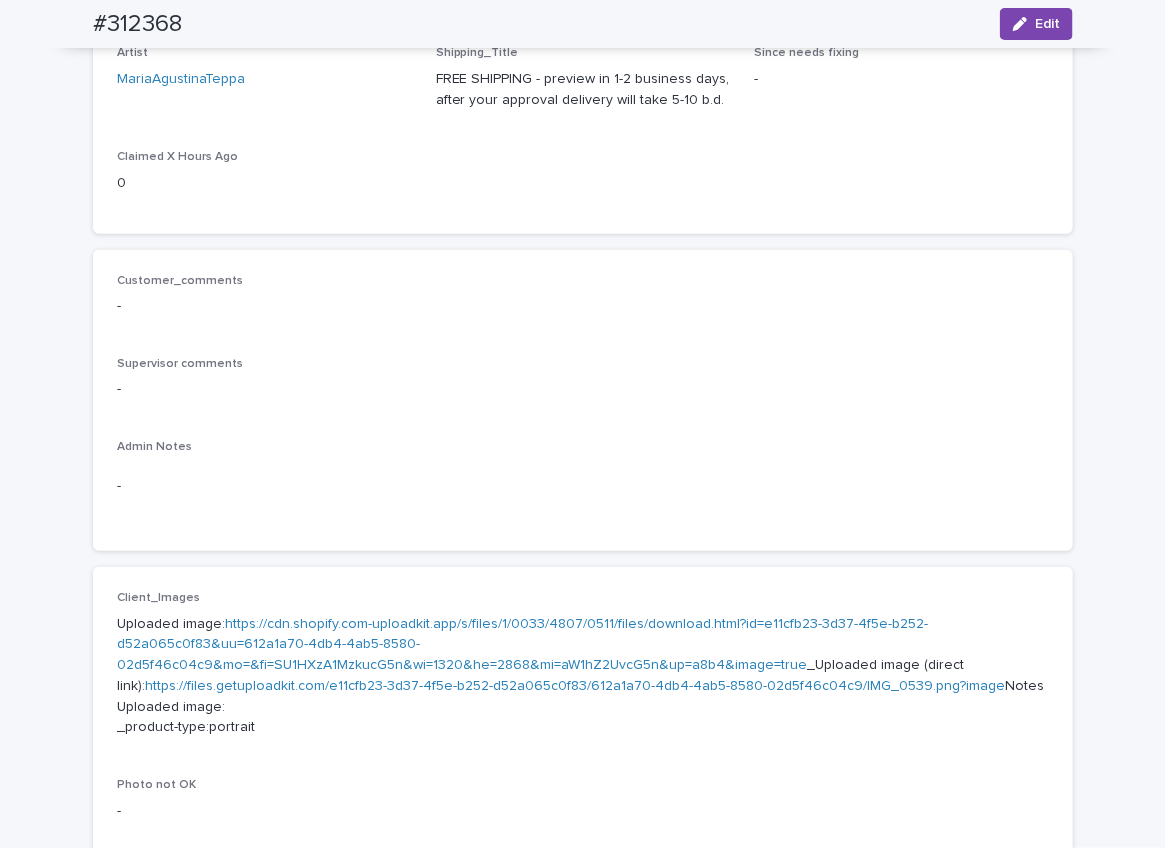 scroll, scrollTop: 0, scrollLeft: 0, axis: both 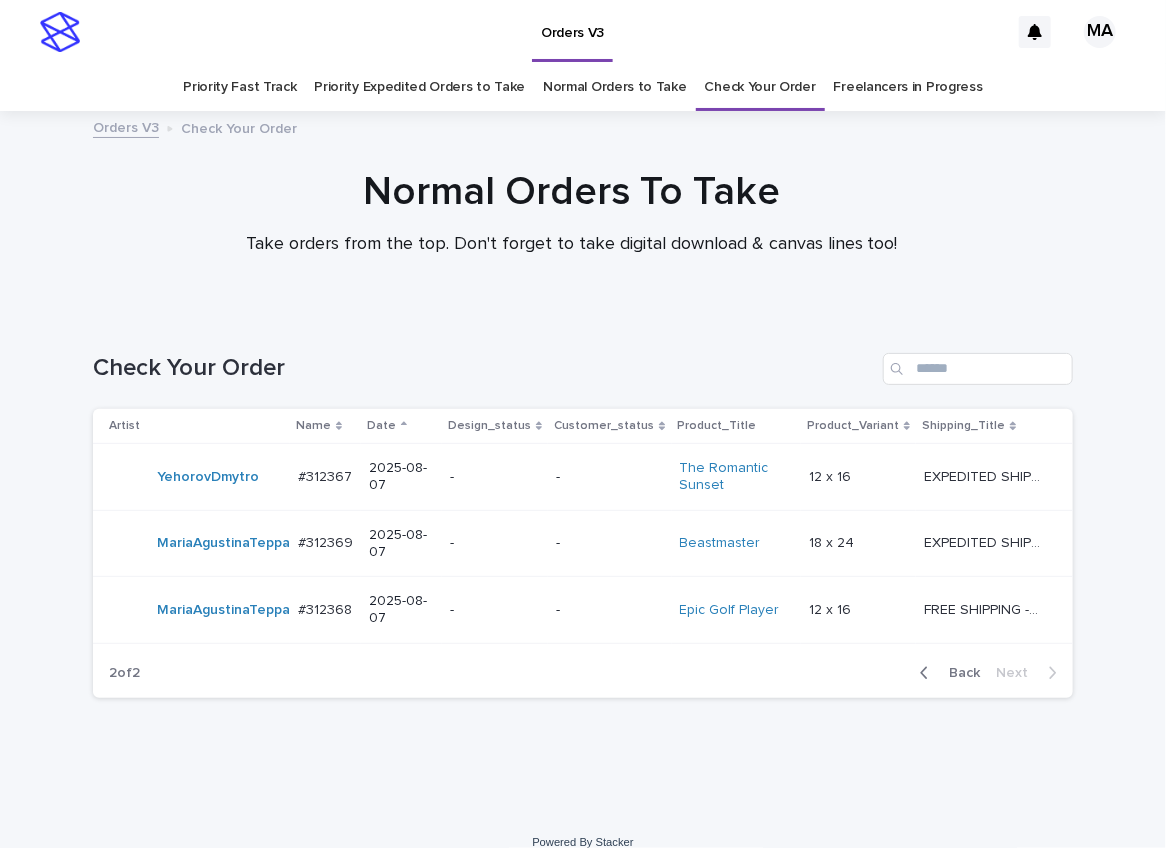 click on "Normal Orders To Take" at bounding box center [572, 192] 